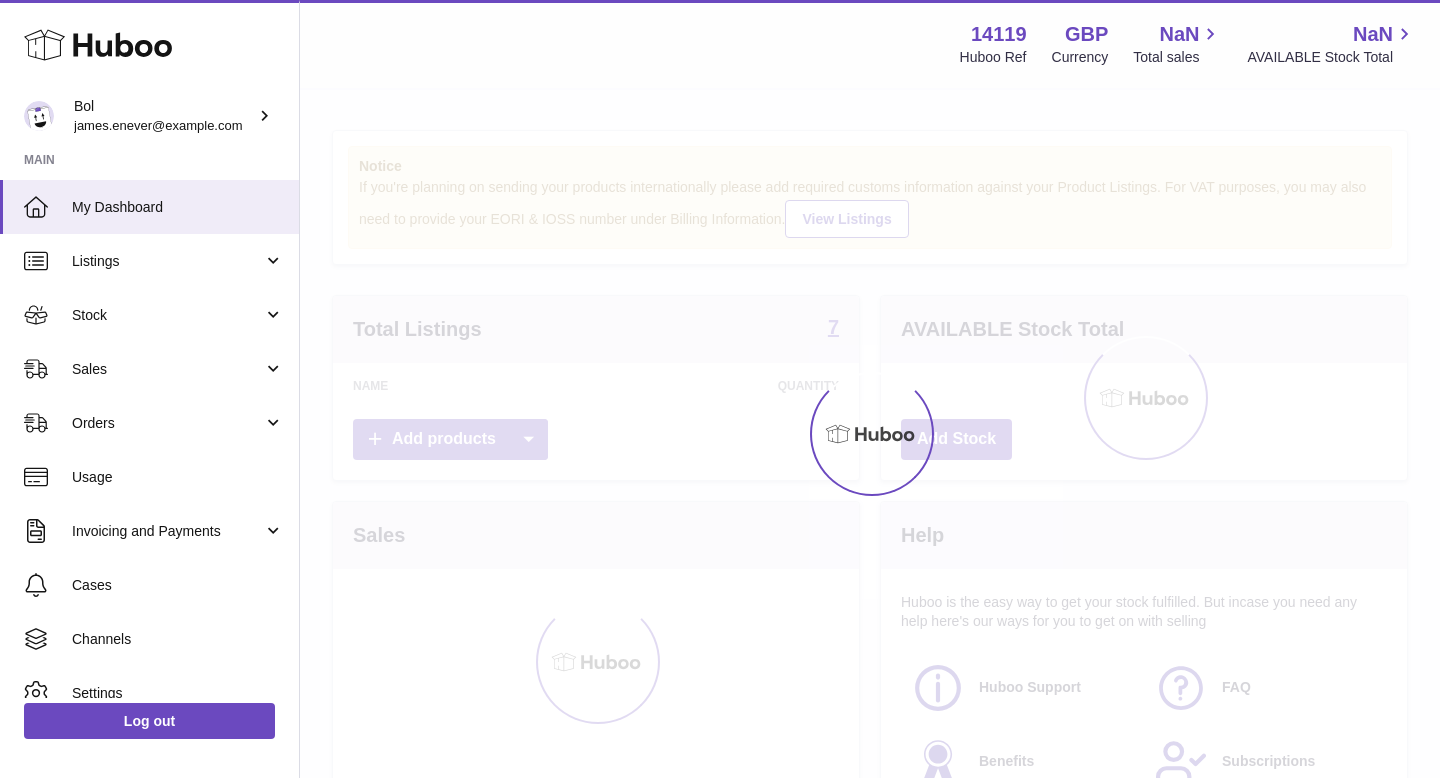 scroll, scrollTop: 0, scrollLeft: 0, axis: both 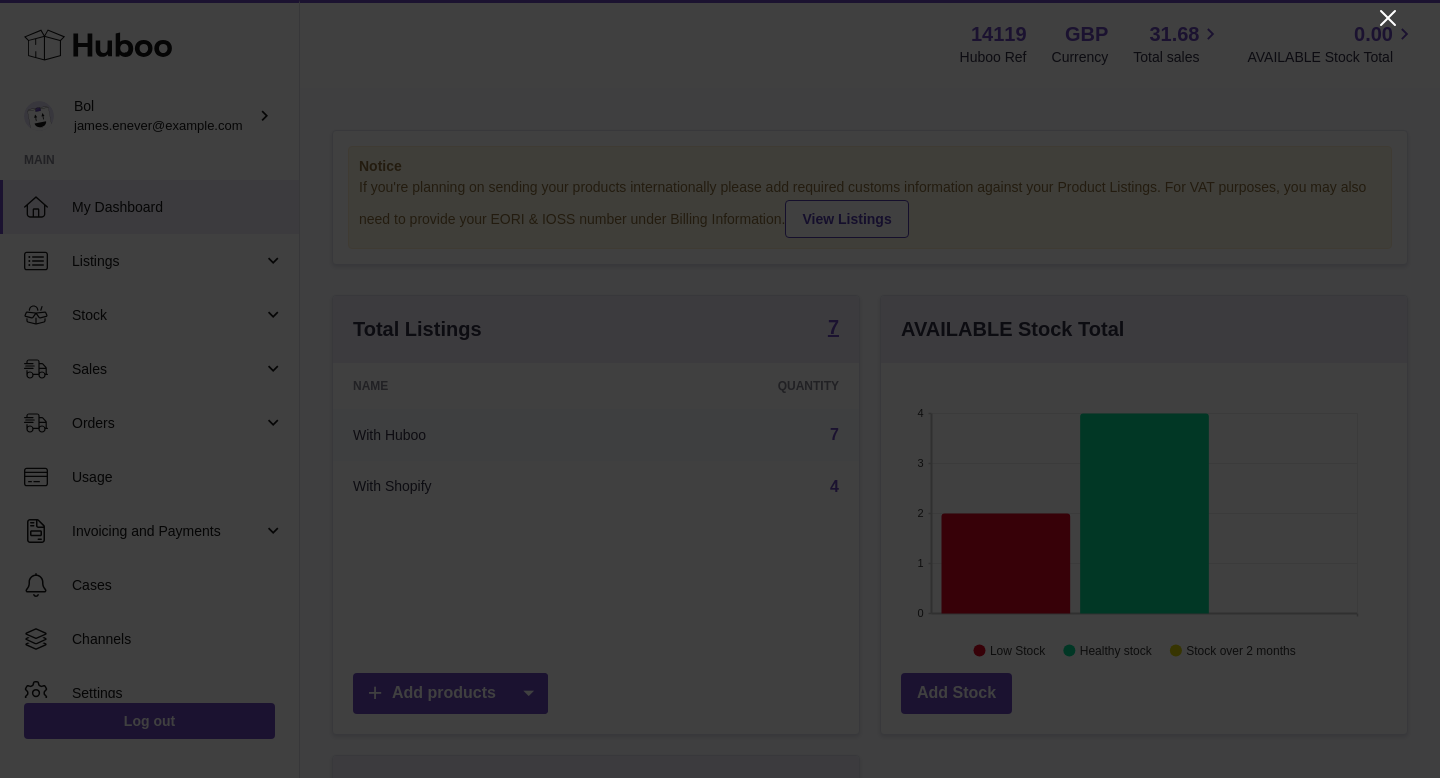 click 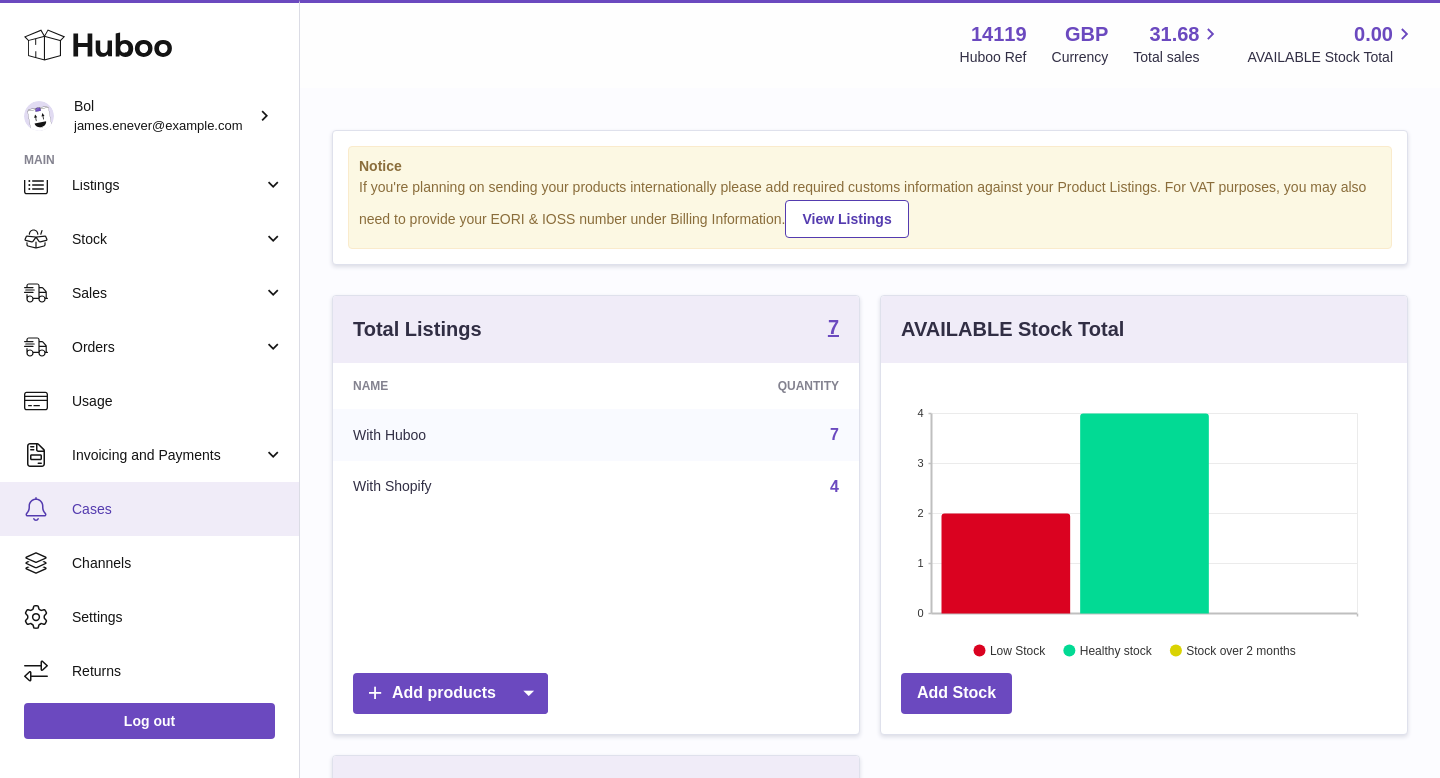 scroll, scrollTop: 0, scrollLeft: 0, axis: both 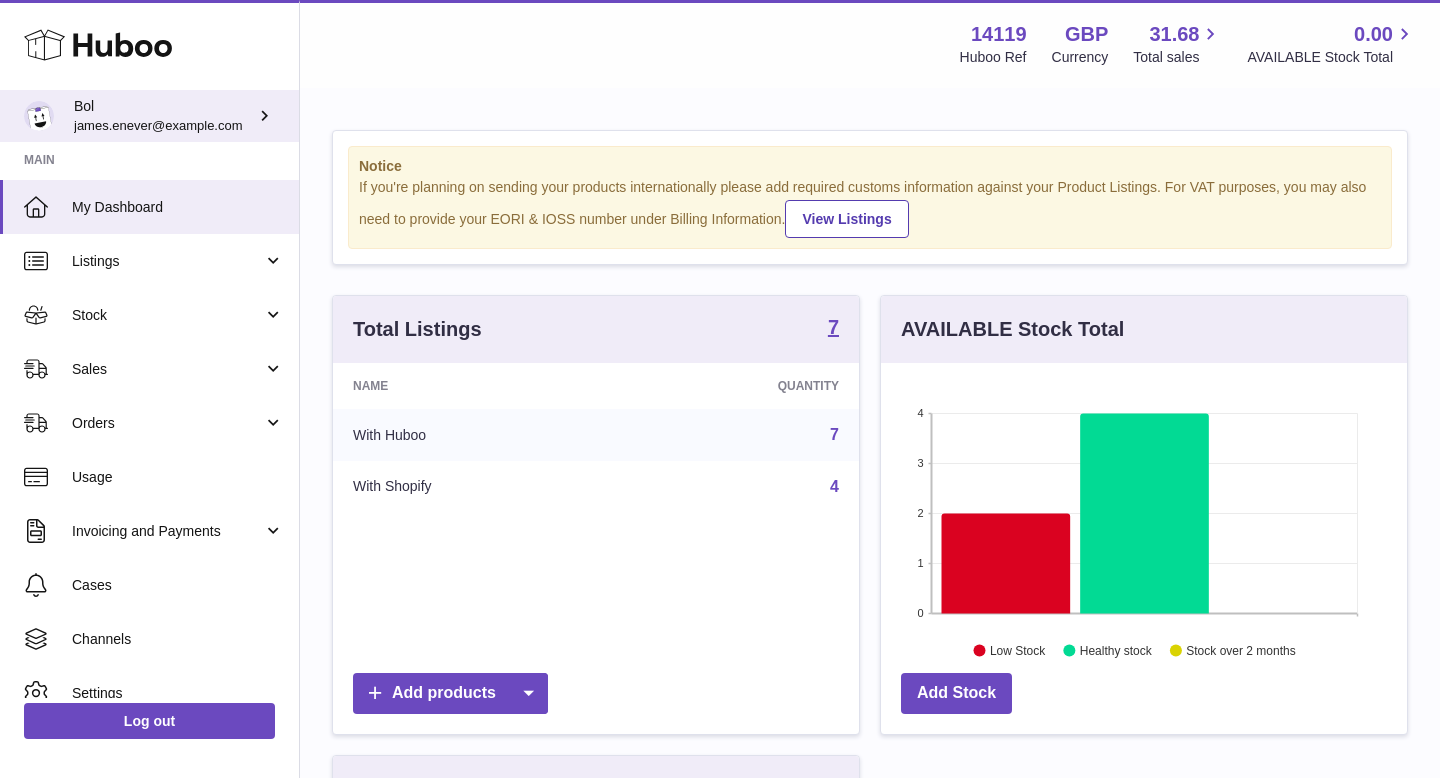 click on "james.enever@example.com" at bounding box center (158, 125) 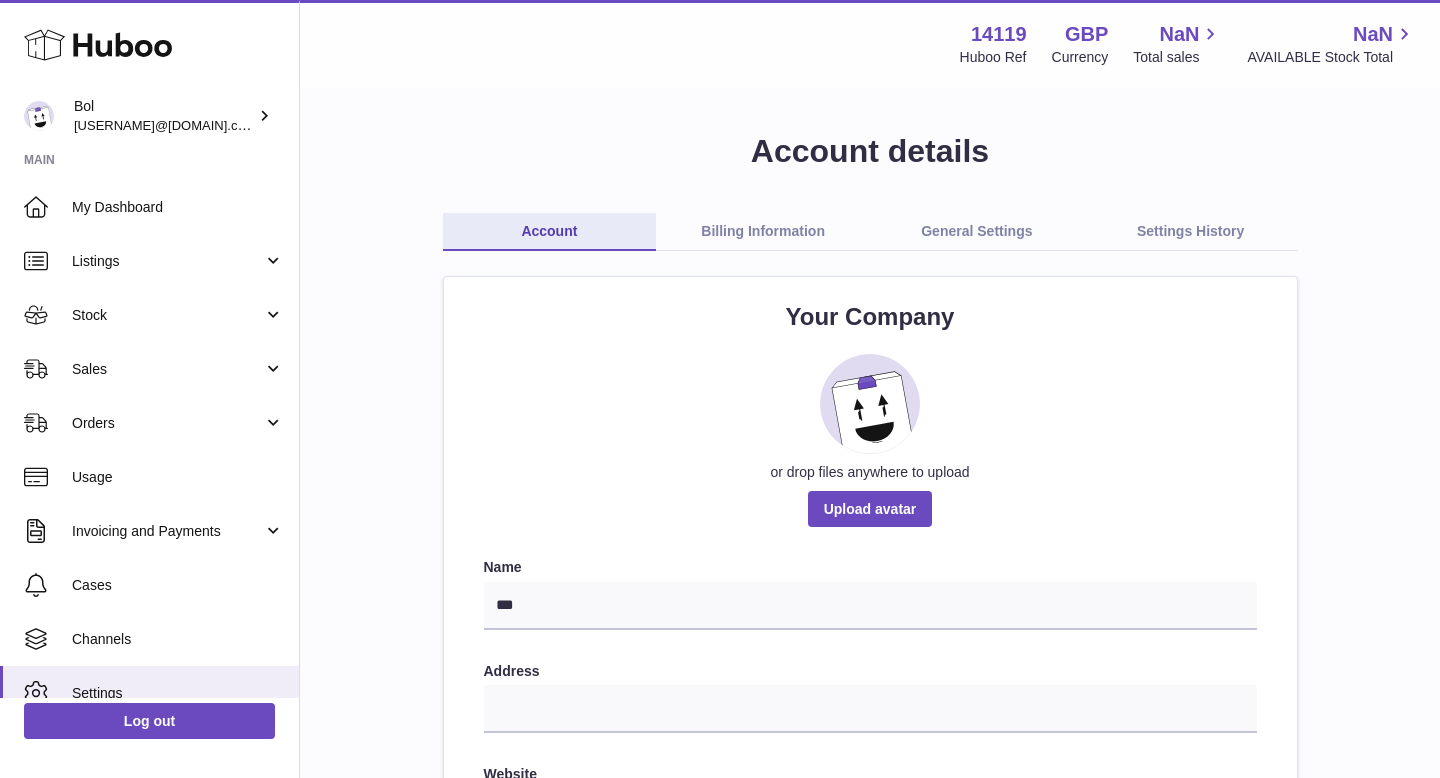 scroll, scrollTop: 0, scrollLeft: 0, axis: both 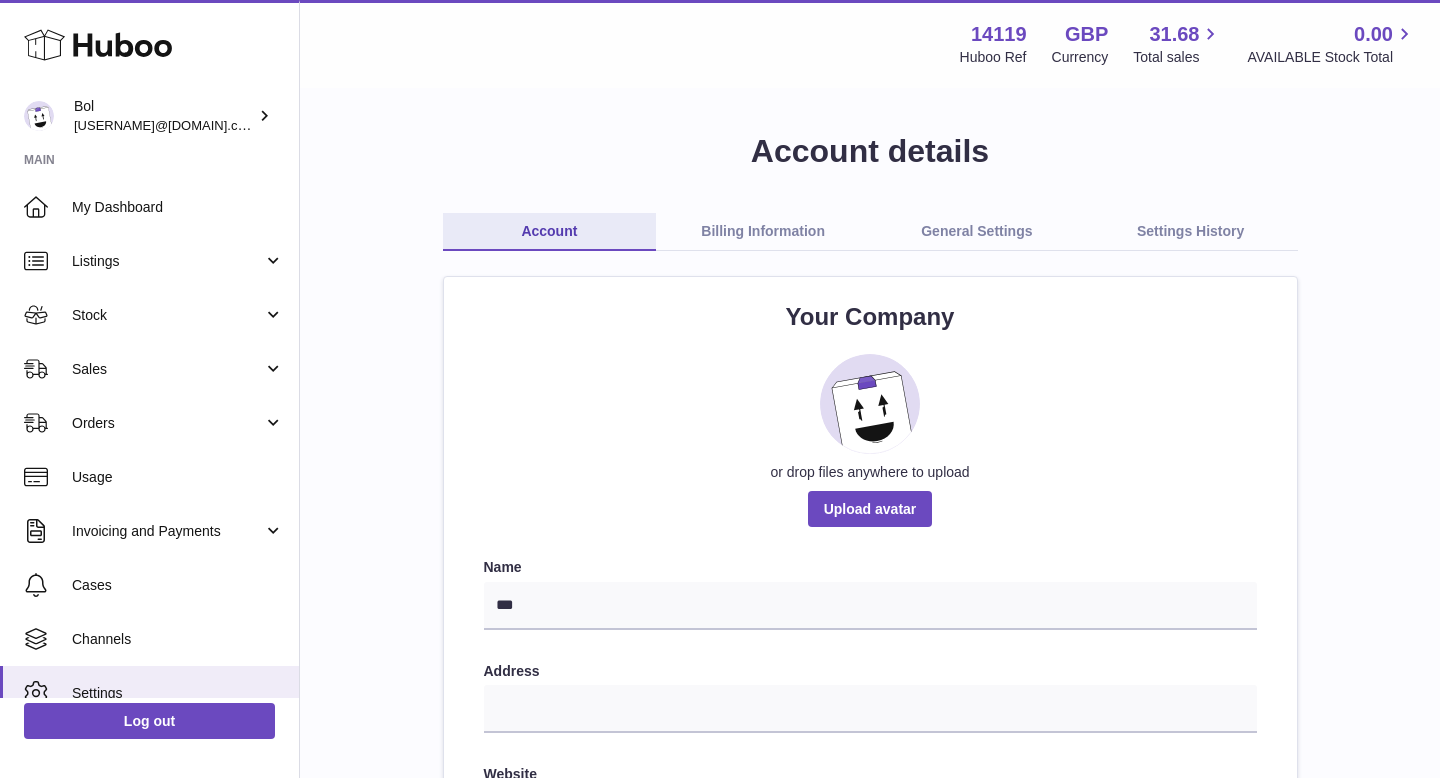 click on "Billing Information" at bounding box center [763, 232] 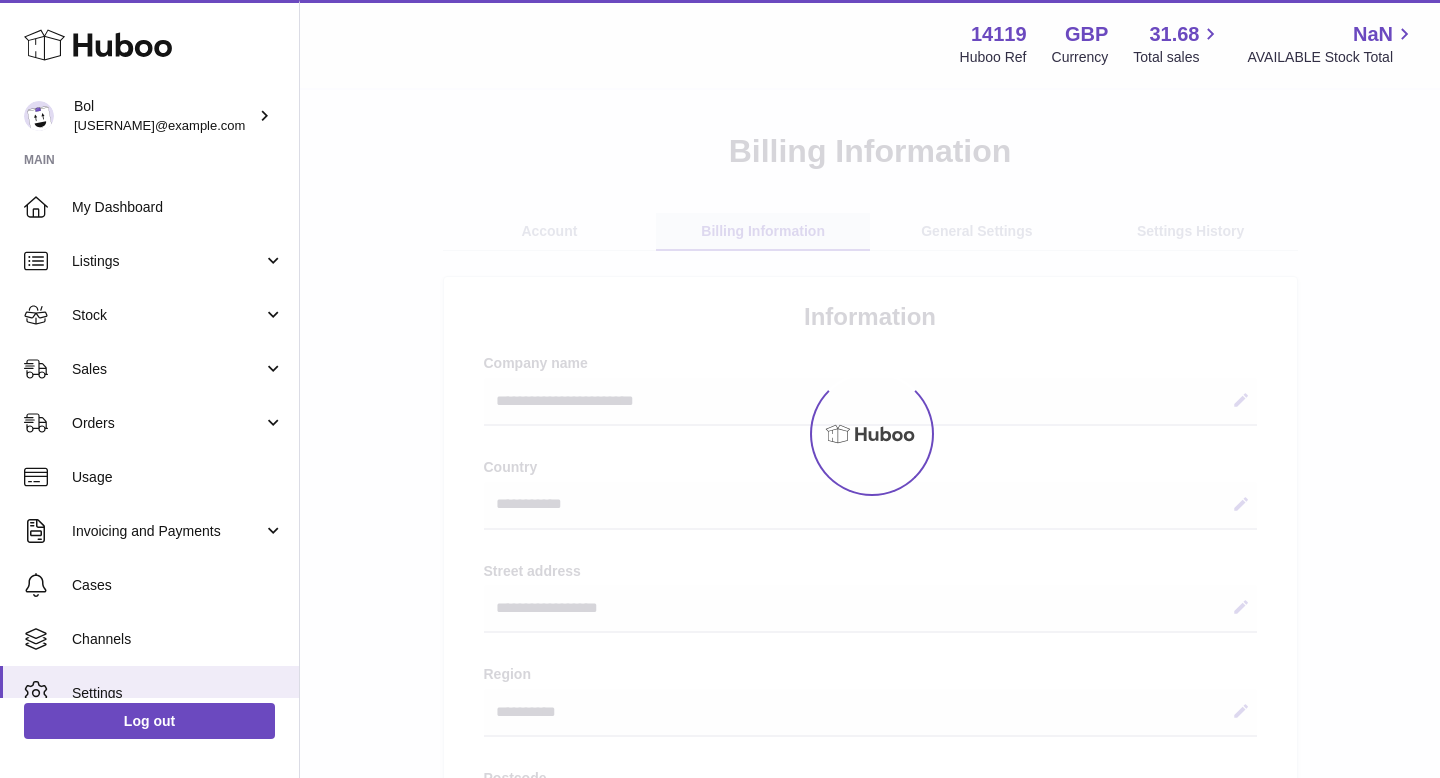 select on "**" 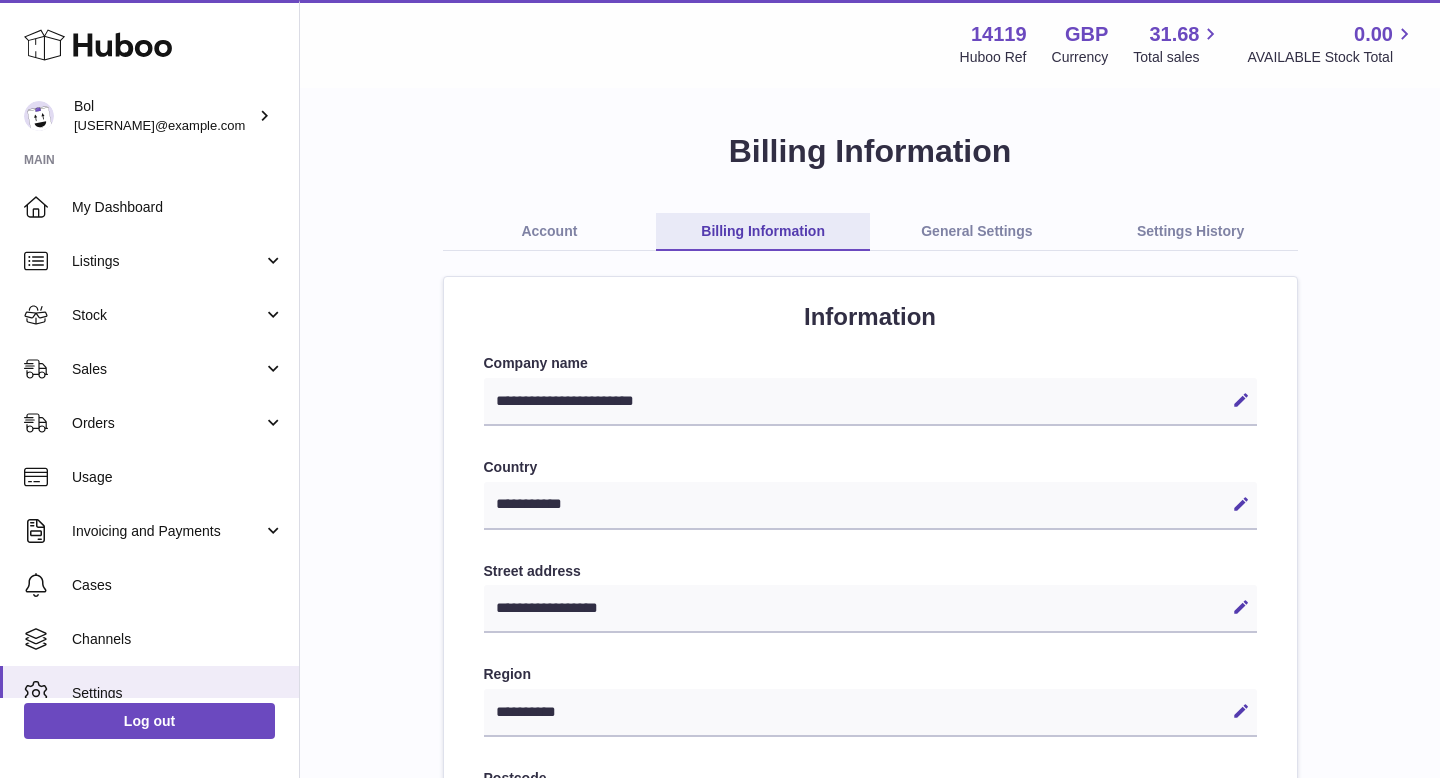 click on "General Settings" at bounding box center [977, 232] 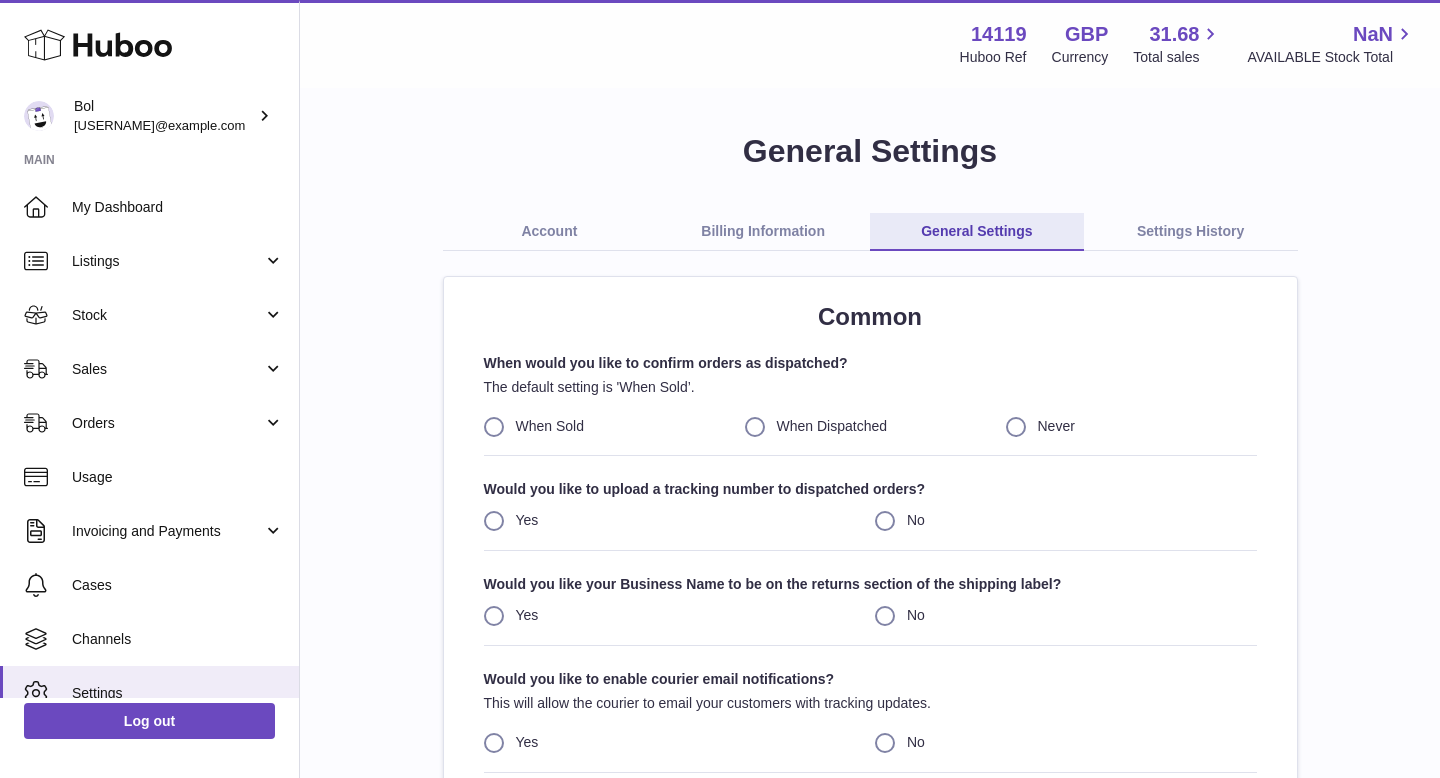 scroll, scrollTop: 0, scrollLeft: 0, axis: both 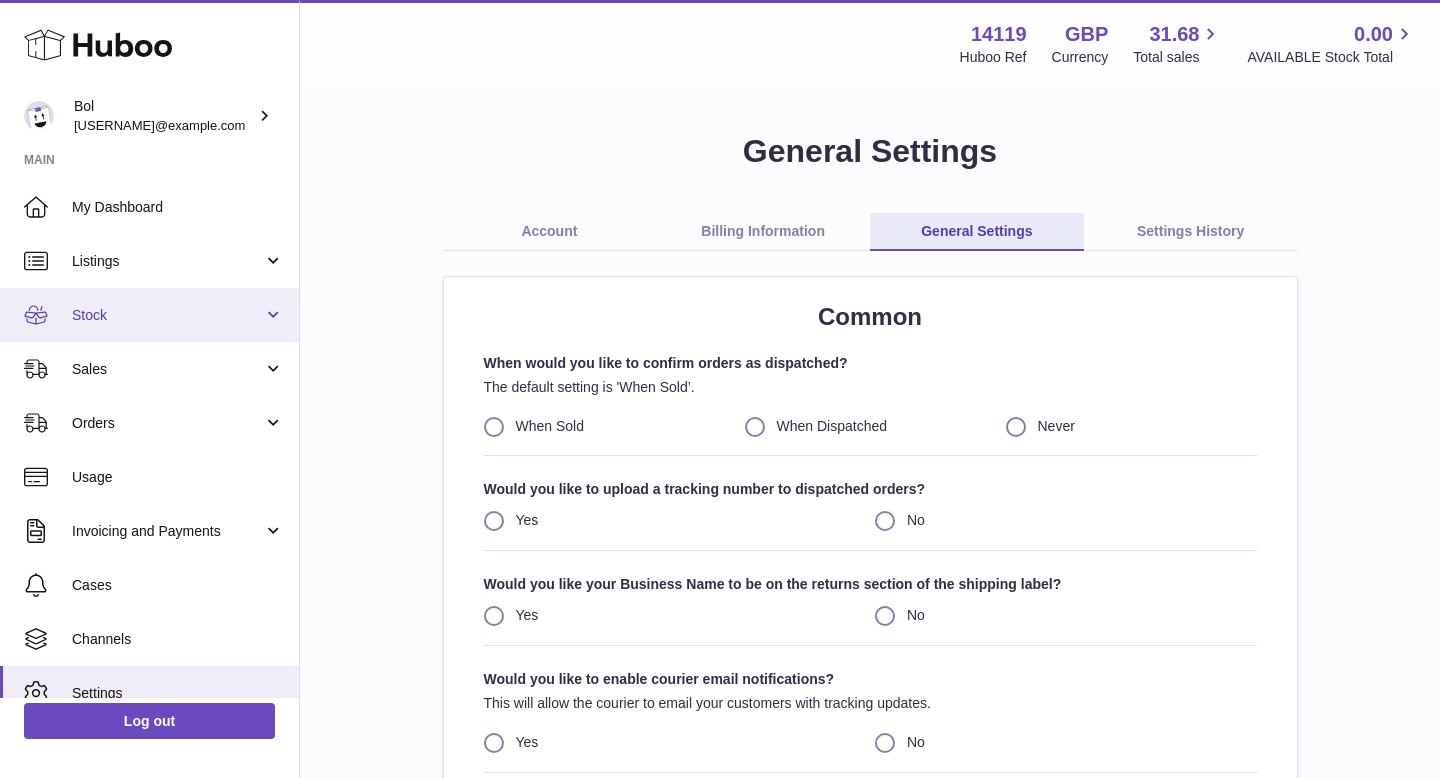 click on "Stock" at bounding box center [167, 315] 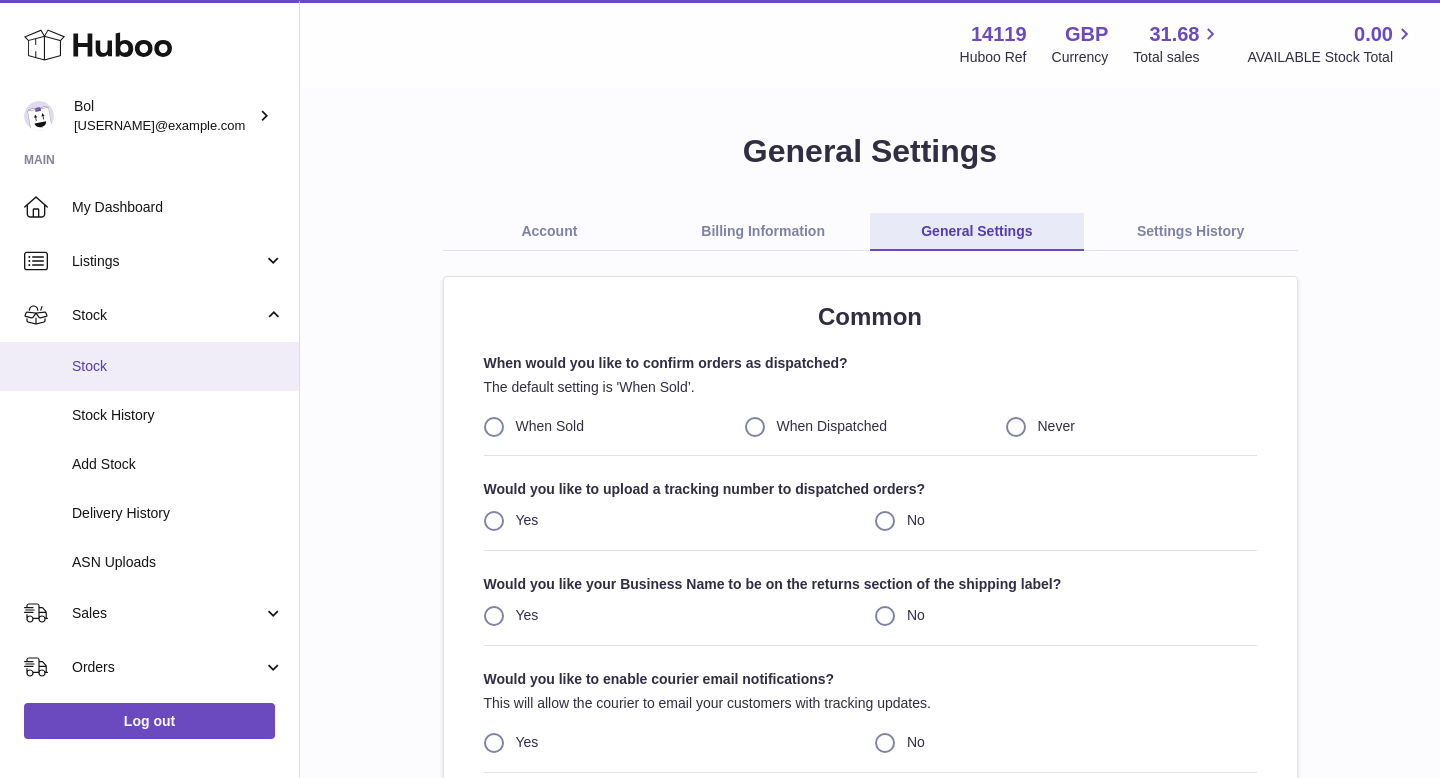 click on "Stock" at bounding box center [178, 366] 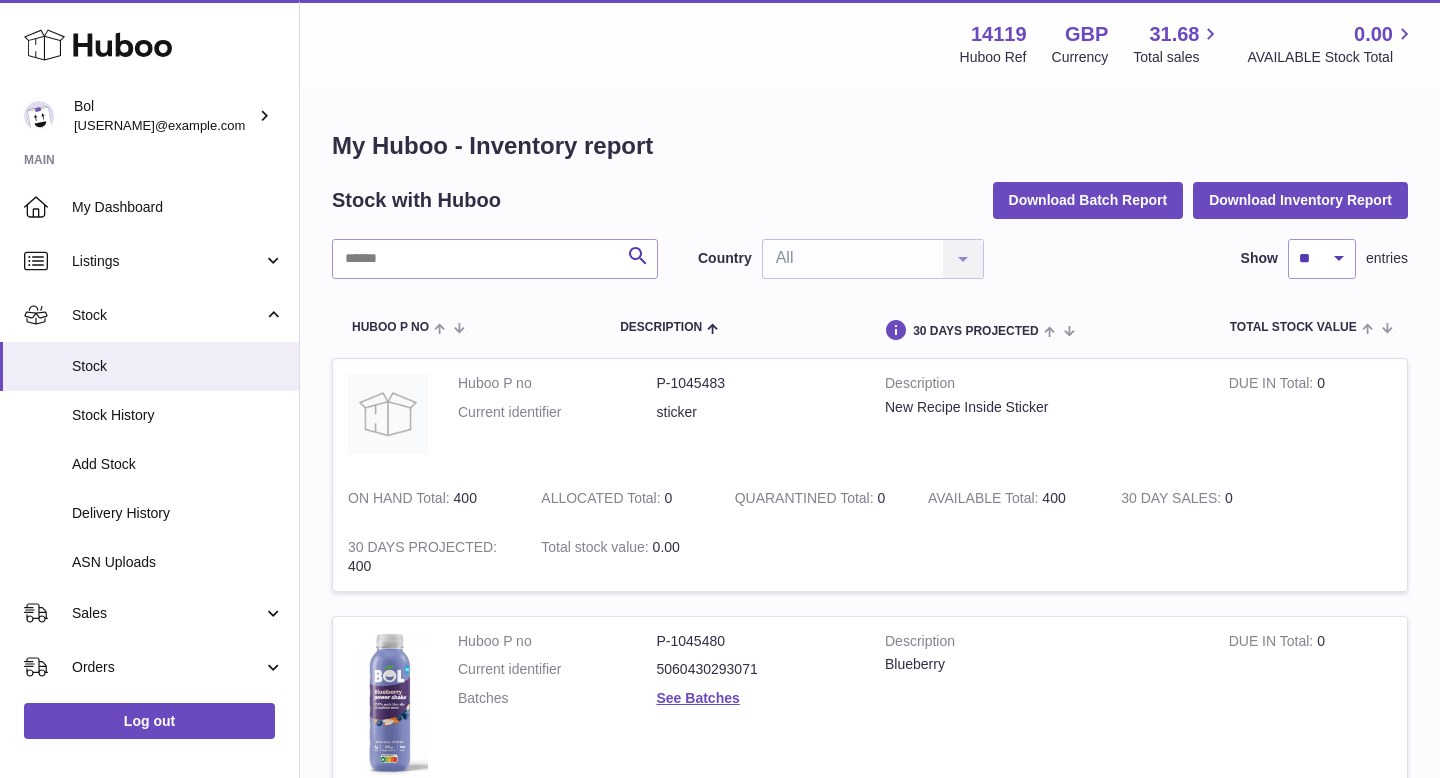 scroll, scrollTop: 0, scrollLeft: 0, axis: both 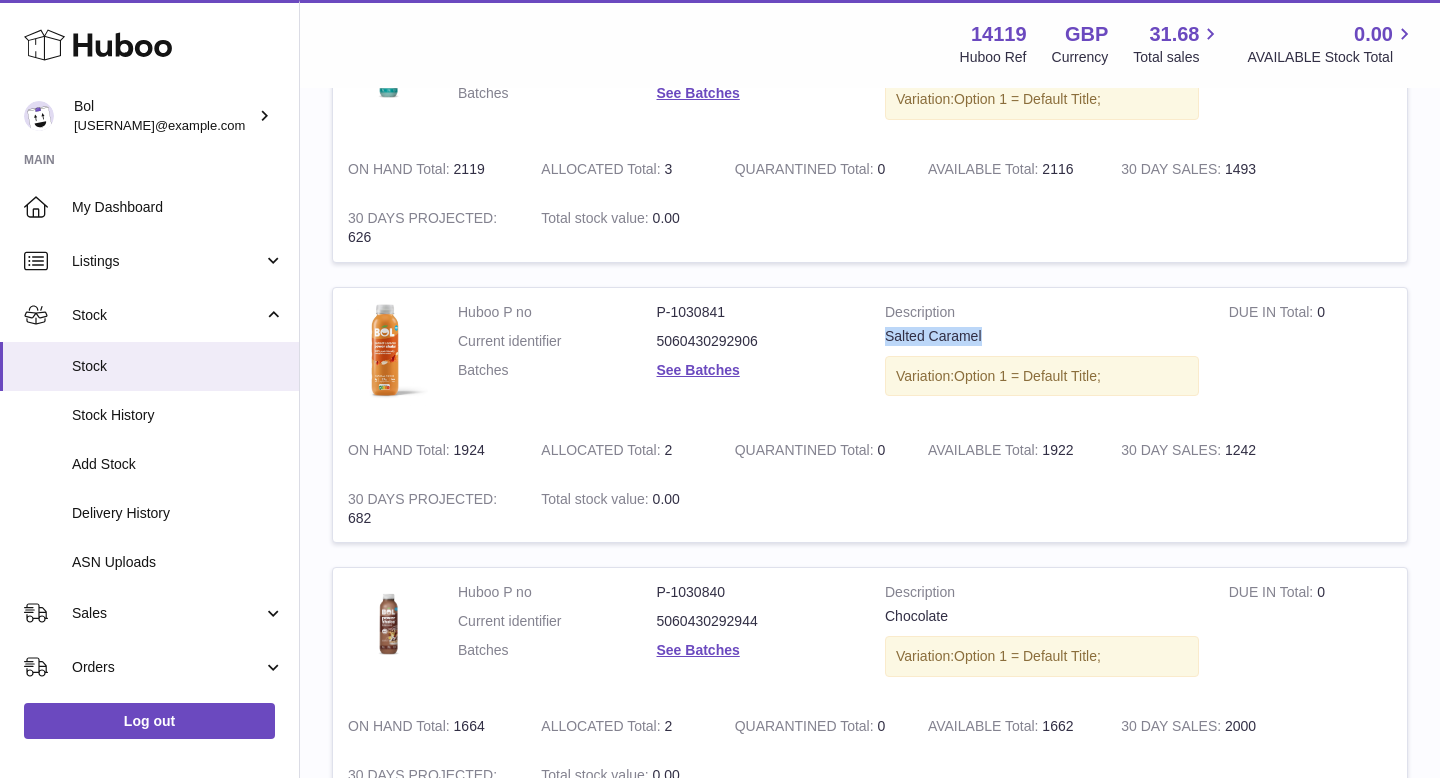 drag, startPoint x: 1019, startPoint y: 335, endPoint x: 876, endPoint y: 334, distance: 143.0035 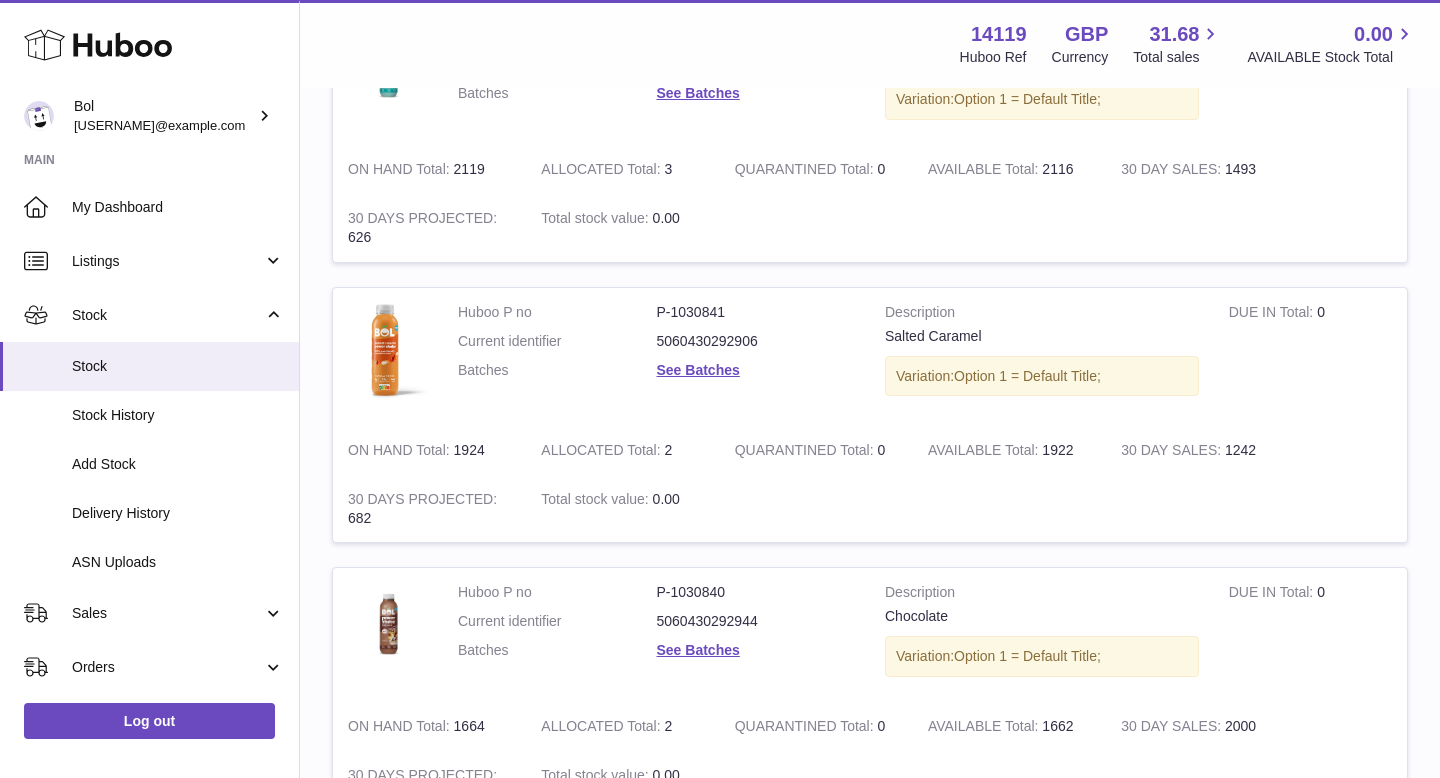 click on "Huboo P no   P-1030841   Current identifier   5060430292906   Batches   See Batches" at bounding box center (656, 357) 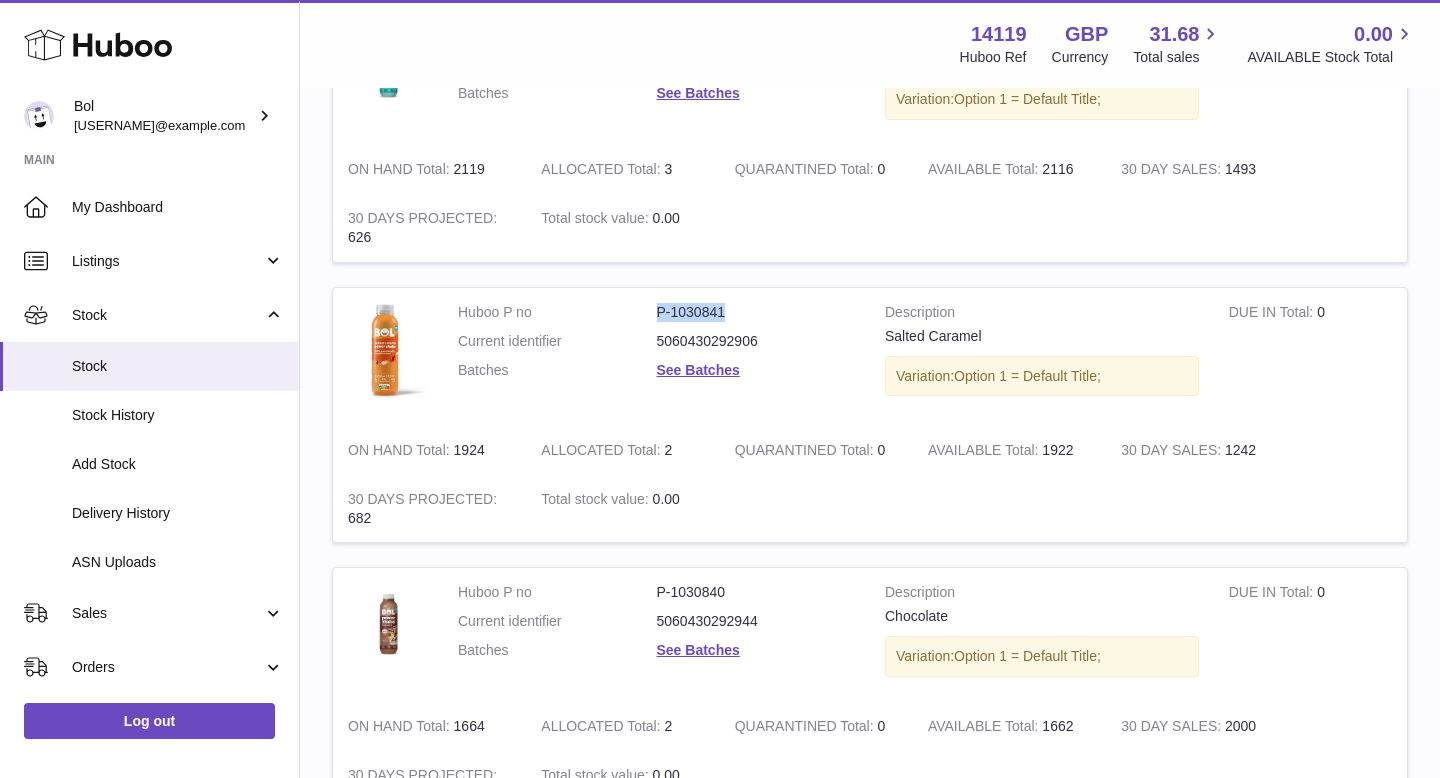 drag, startPoint x: 743, startPoint y: 307, endPoint x: 650, endPoint y: 307, distance: 93 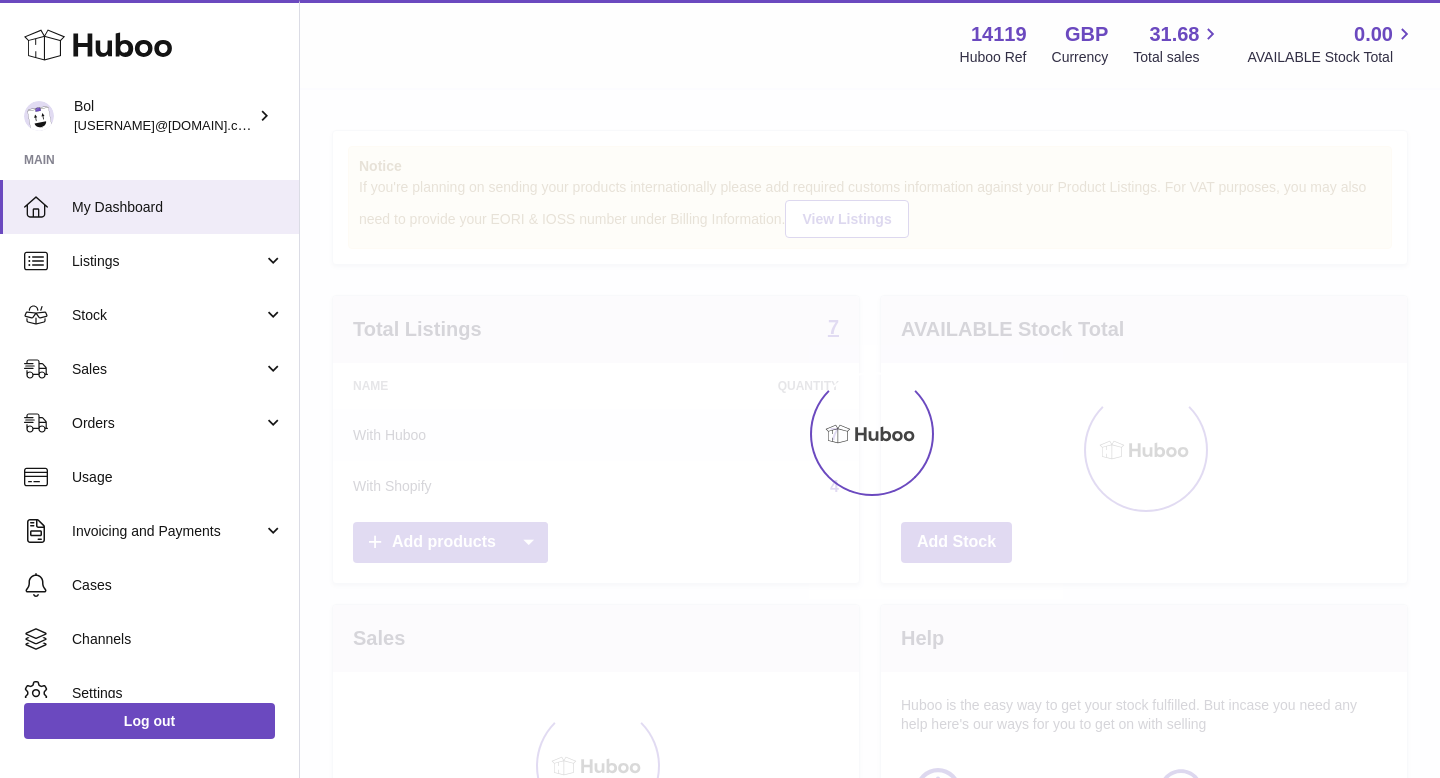 scroll, scrollTop: 0, scrollLeft: 0, axis: both 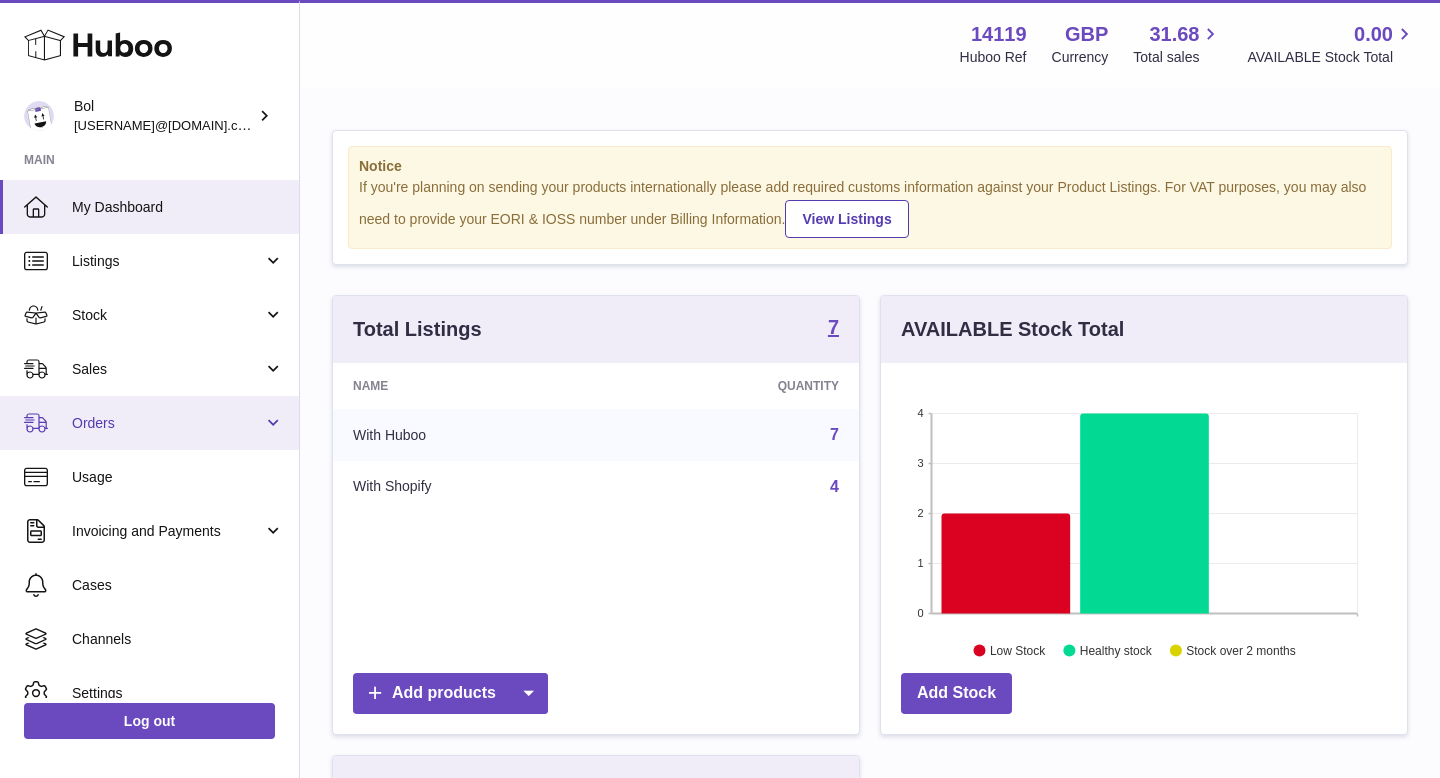click on "Orders" at bounding box center (167, 423) 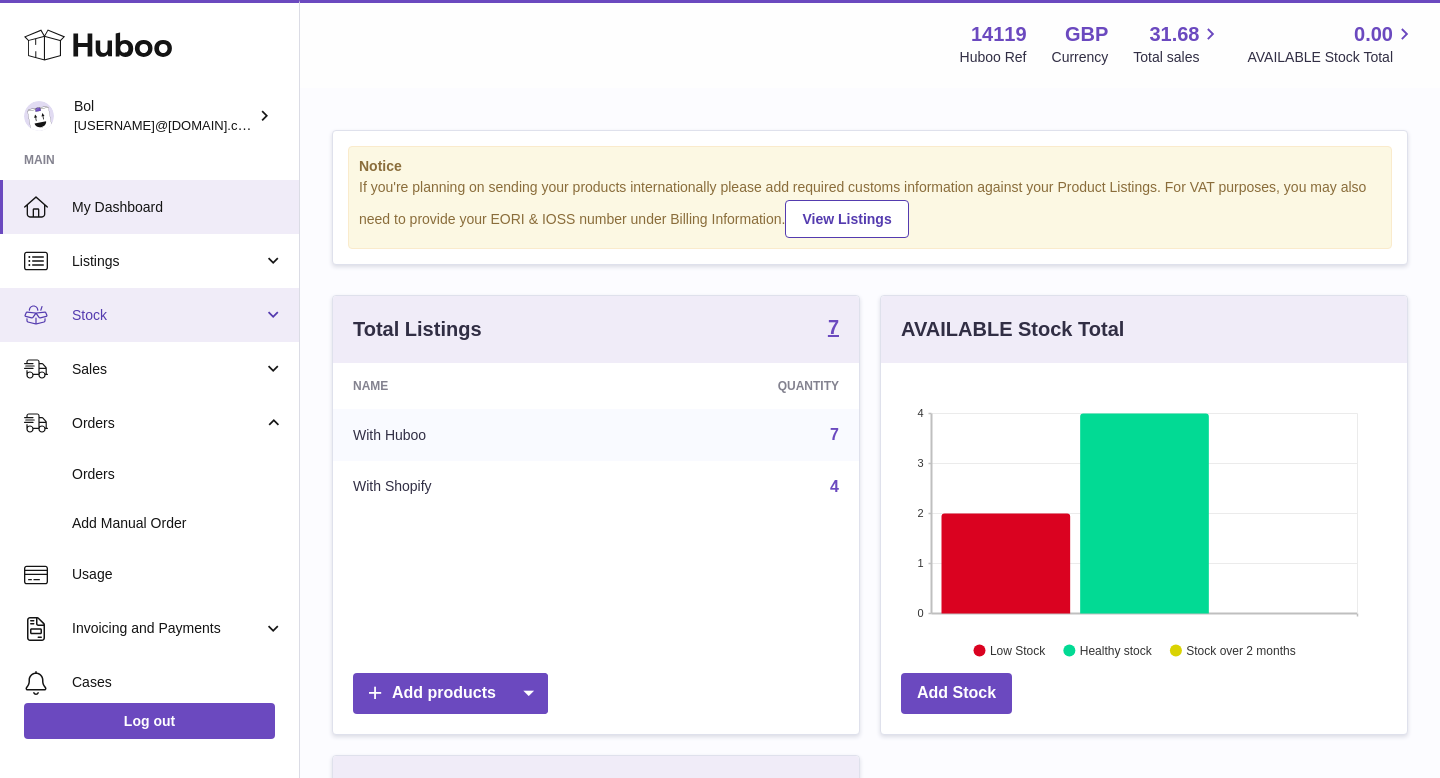 click on "Stock" at bounding box center [149, 315] 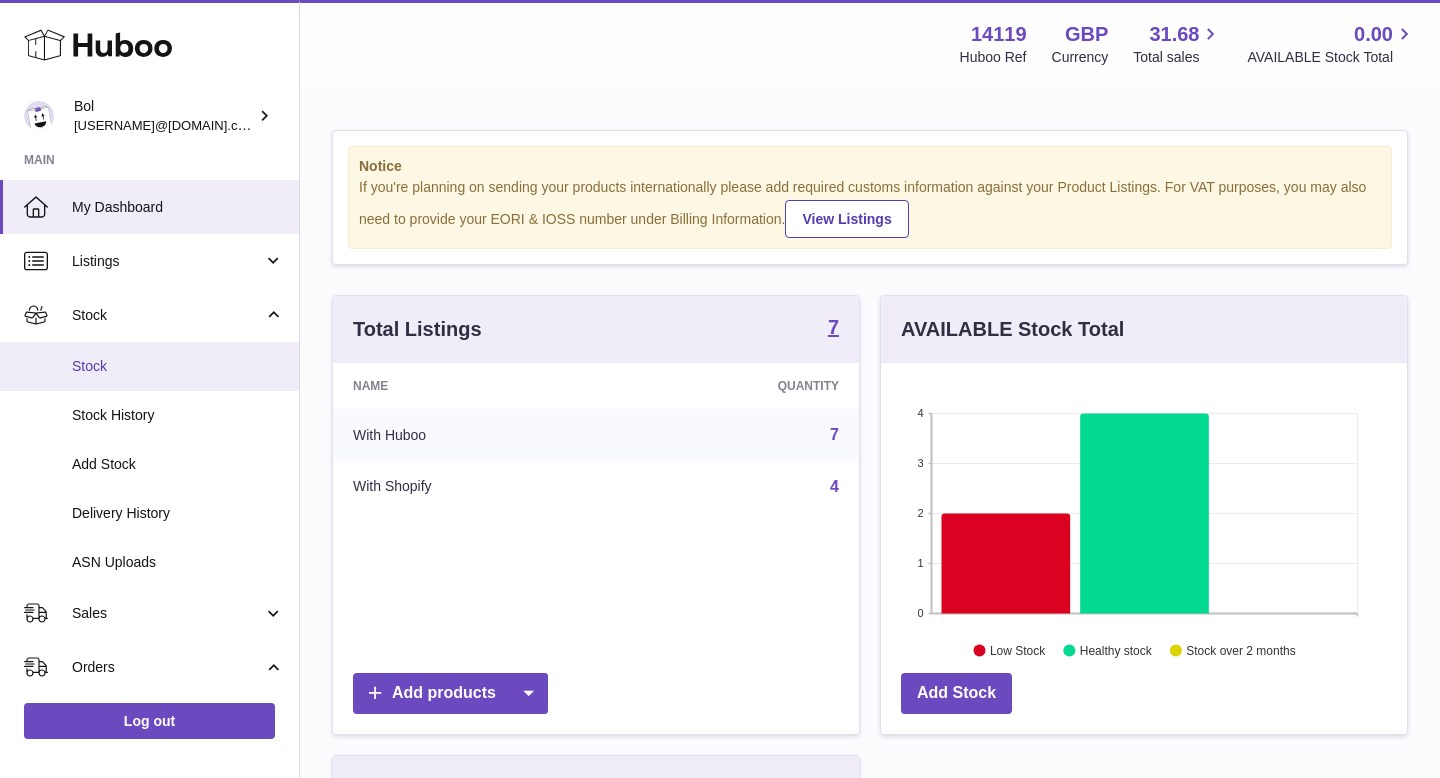 click on "Stock" at bounding box center [178, 366] 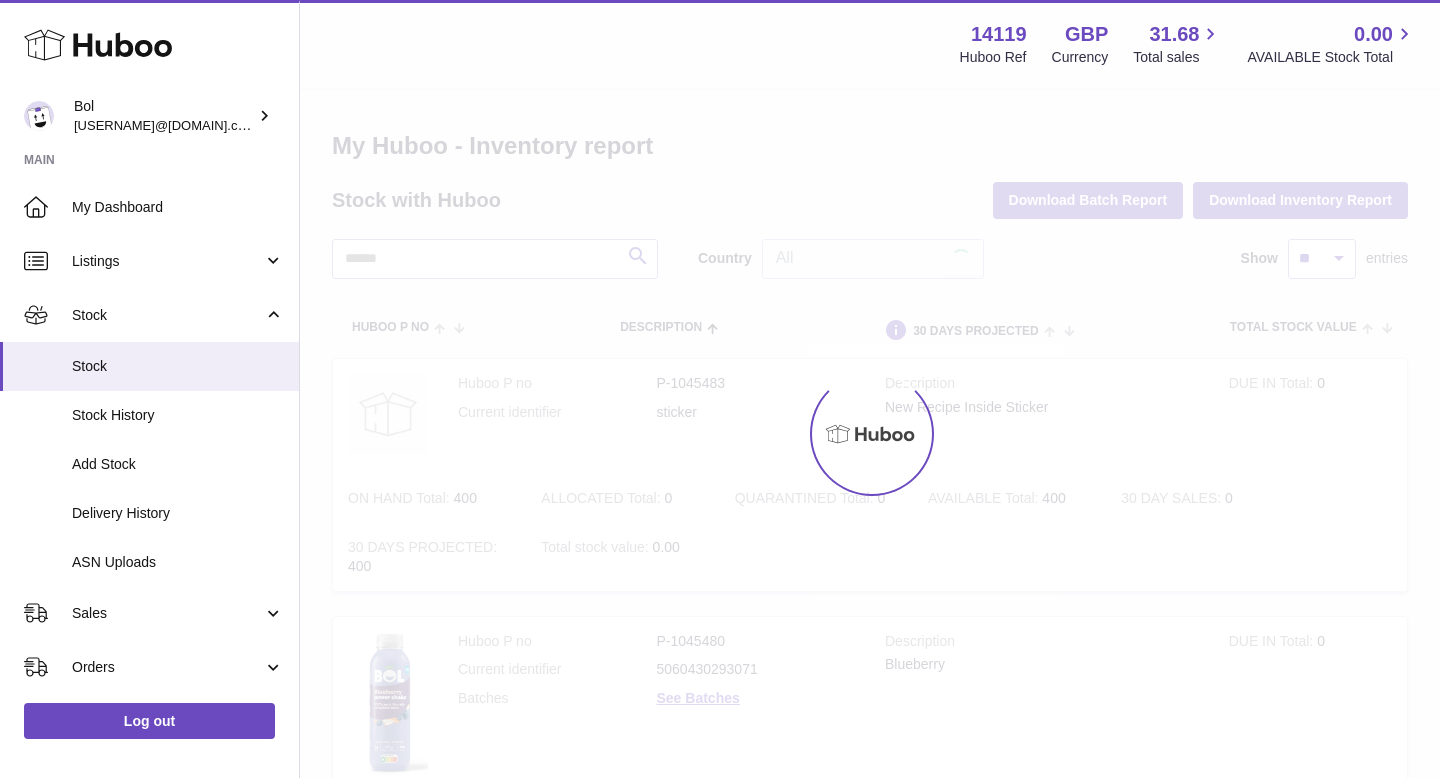 scroll, scrollTop: 0, scrollLeft: 0, axis: both 